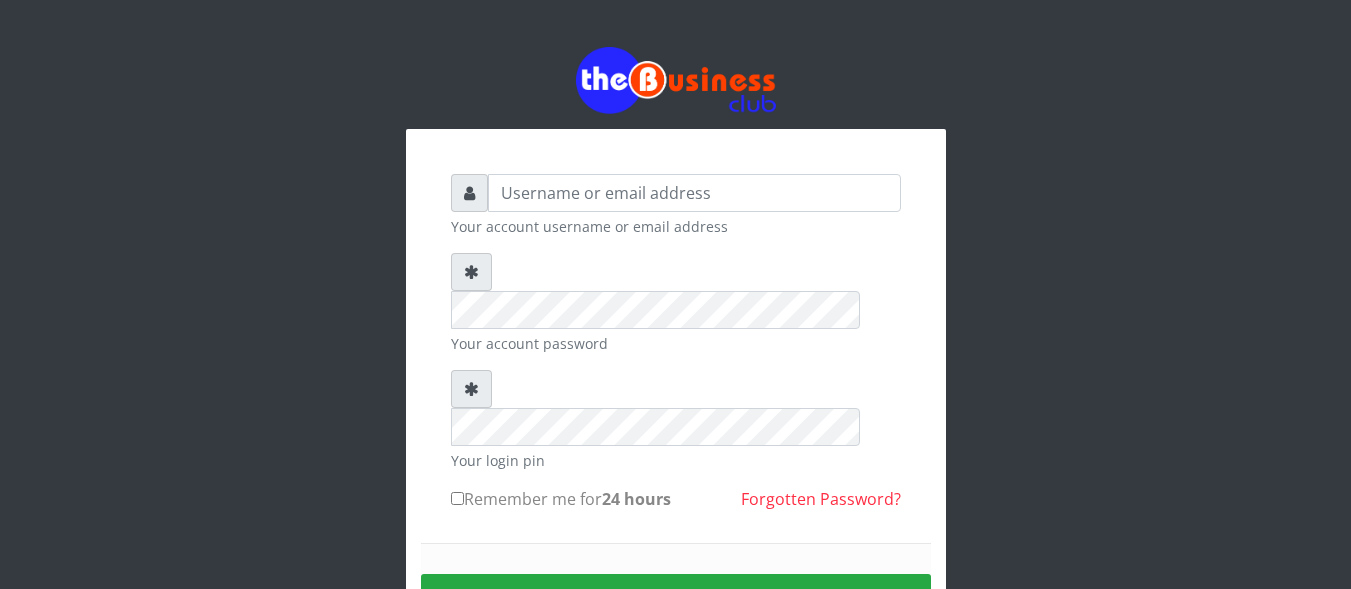scroll, scrollTop: 0, scrollLeft: 0, axis: both 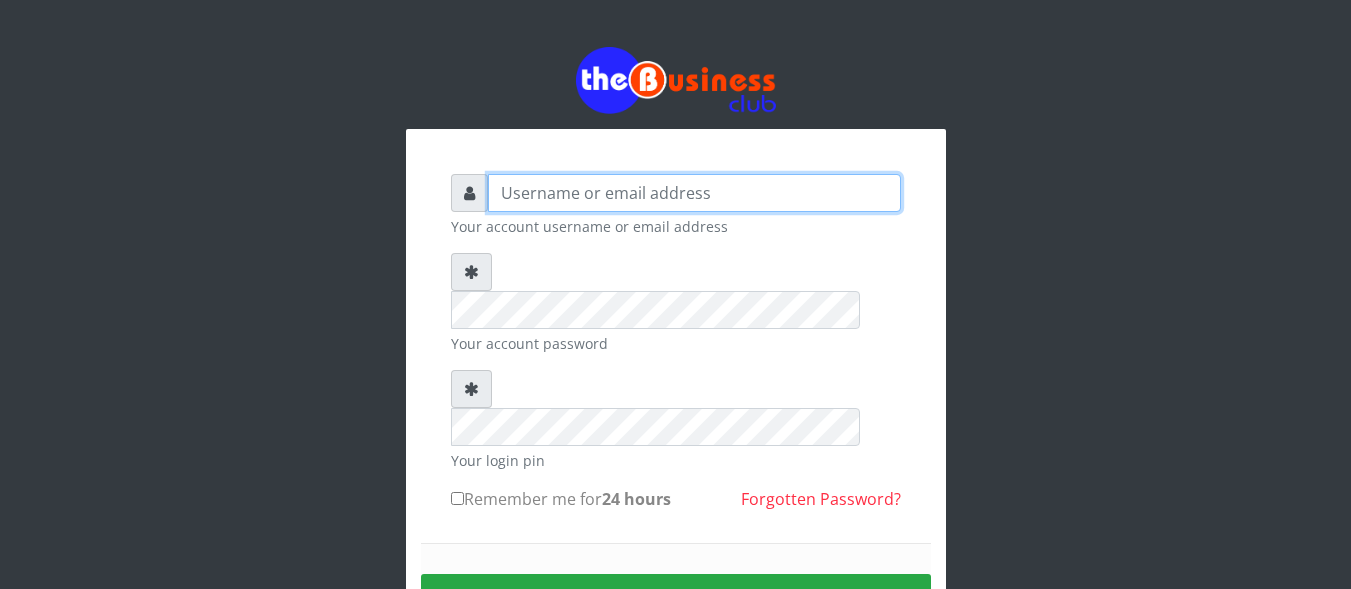 type on "Happinesschidera20@gmail.com" 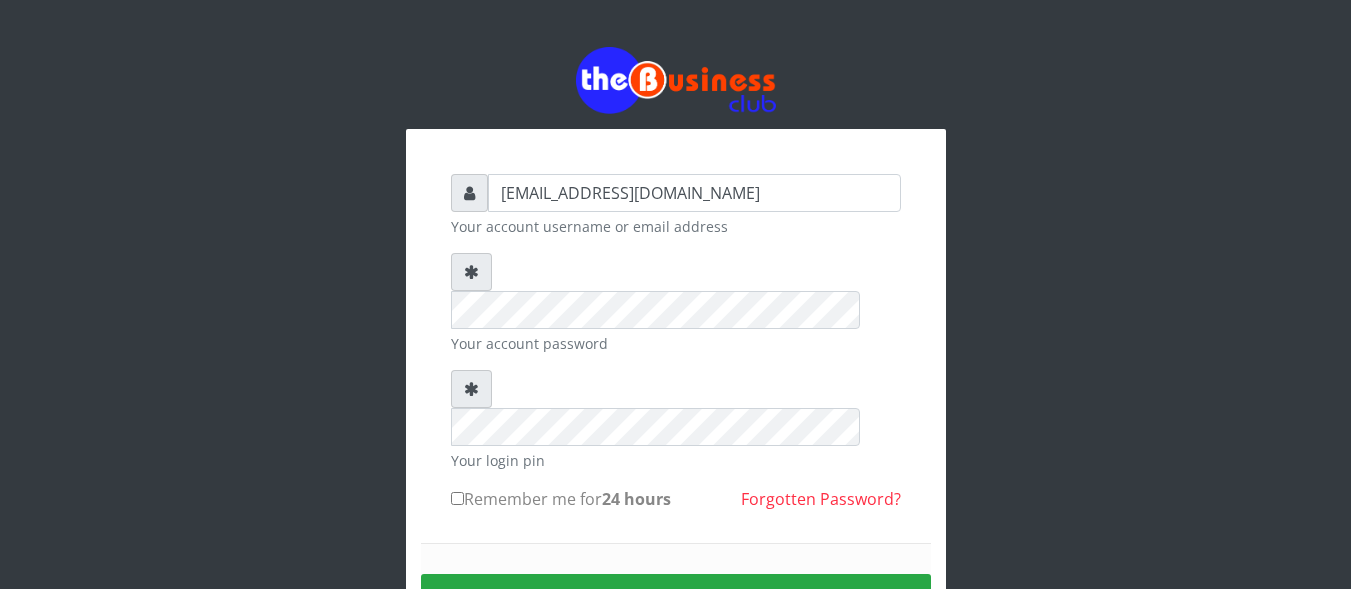 click on "Remember me for  24 hours" at bounding box center [457, 498] 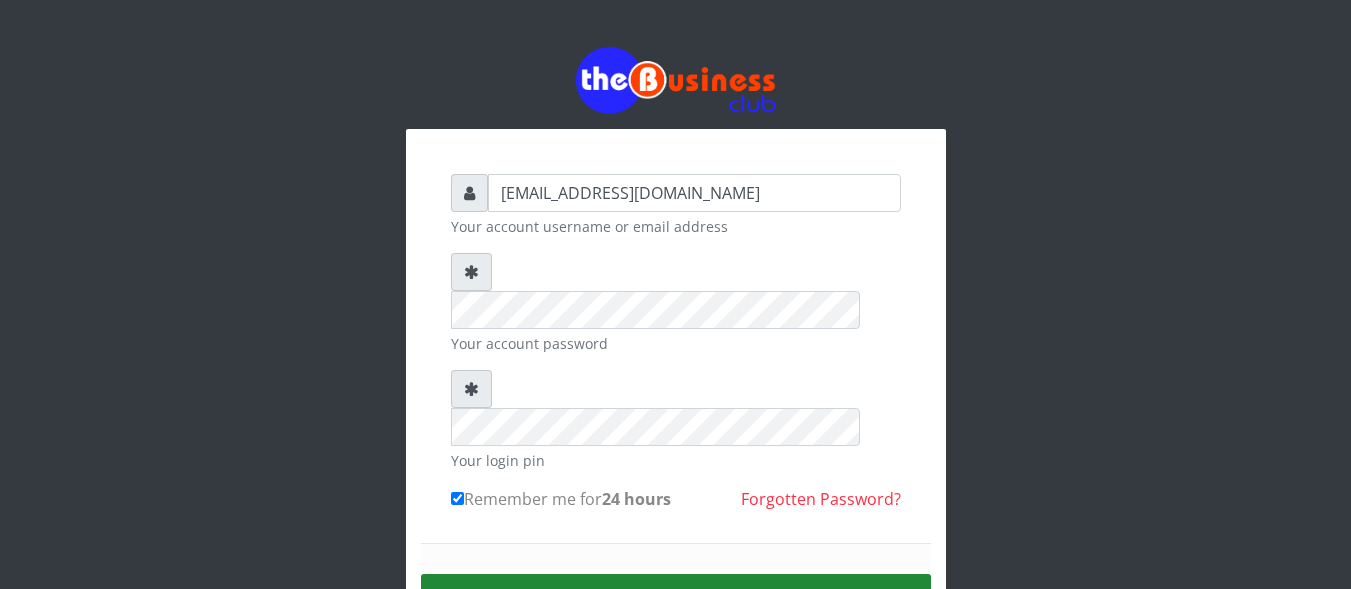click on "Sign in" at bounding box center [676, 599] 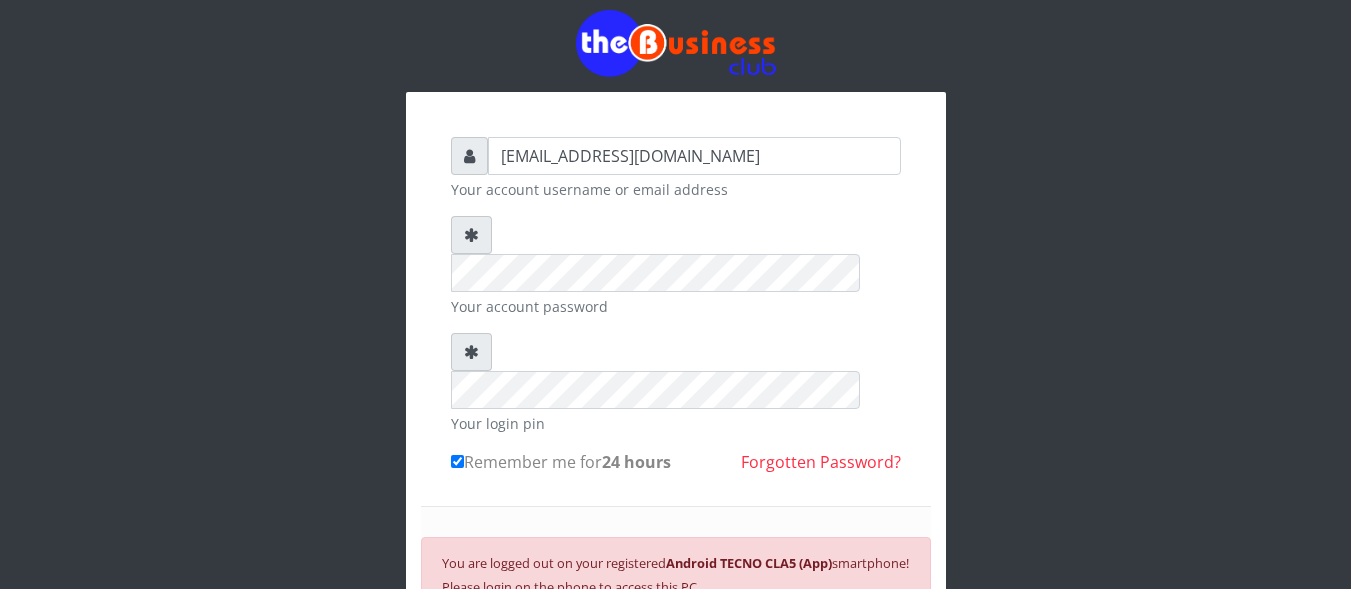 scroll, scrollTop: 40, scrollLeft: 0, axis: vertical 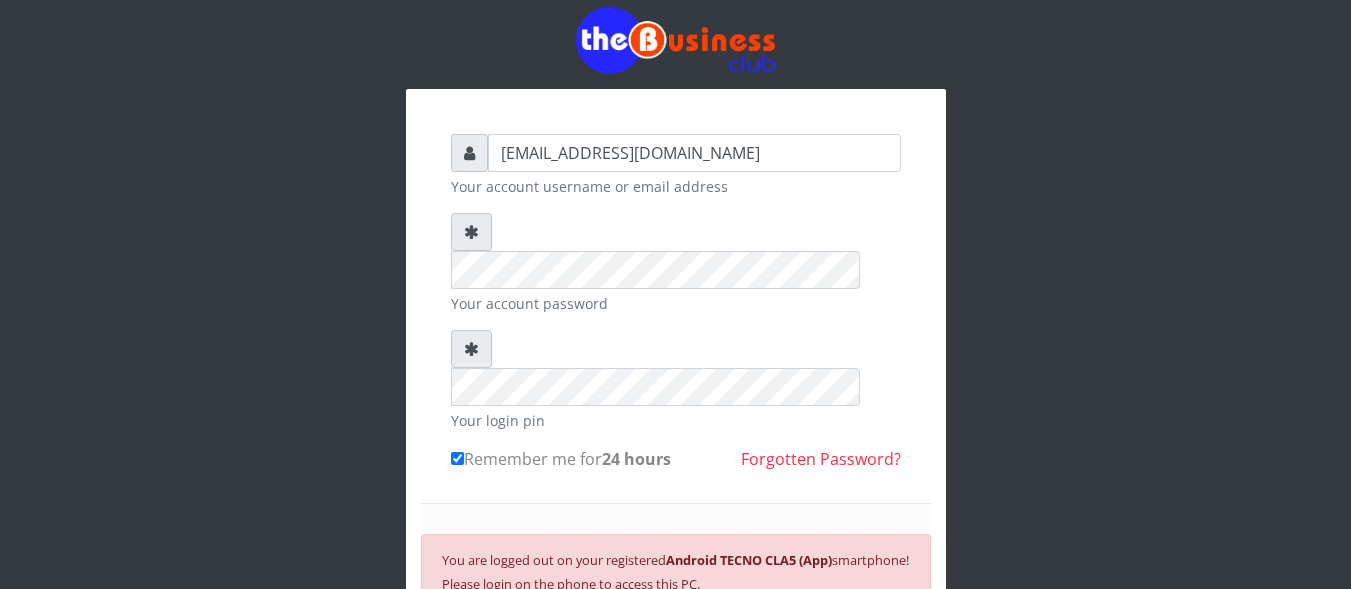 click on "SIGN IN" at bounding box center [676, 649] 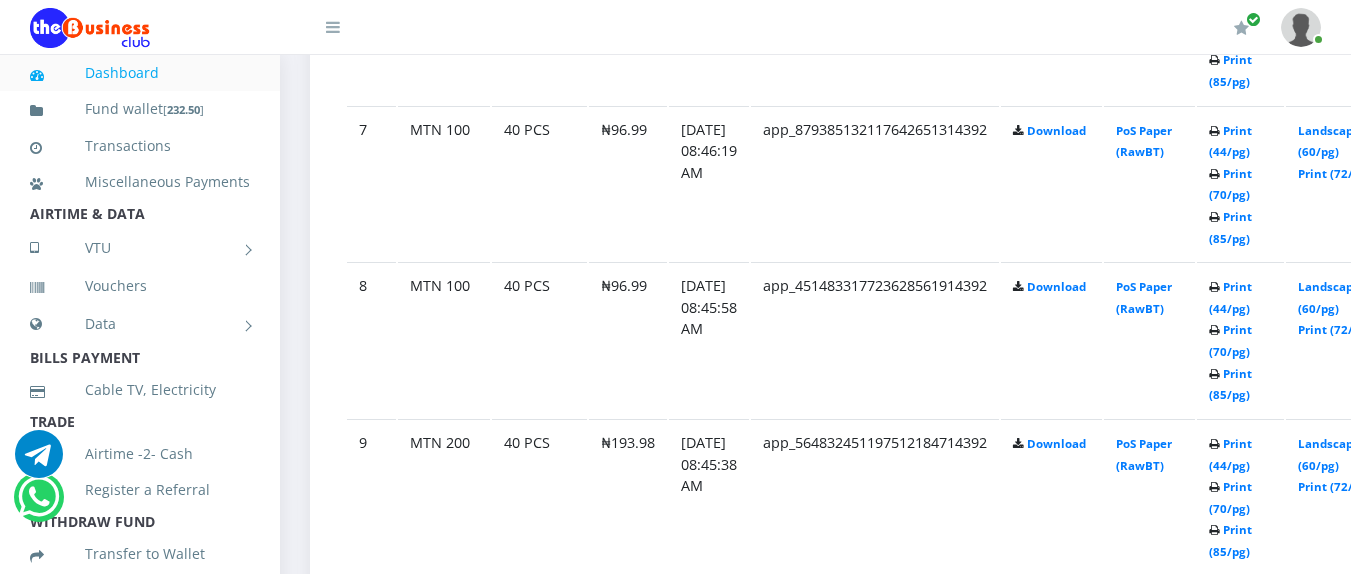 scroll, scrollTop: 2120, scrollLeft: 0, axis: vertical 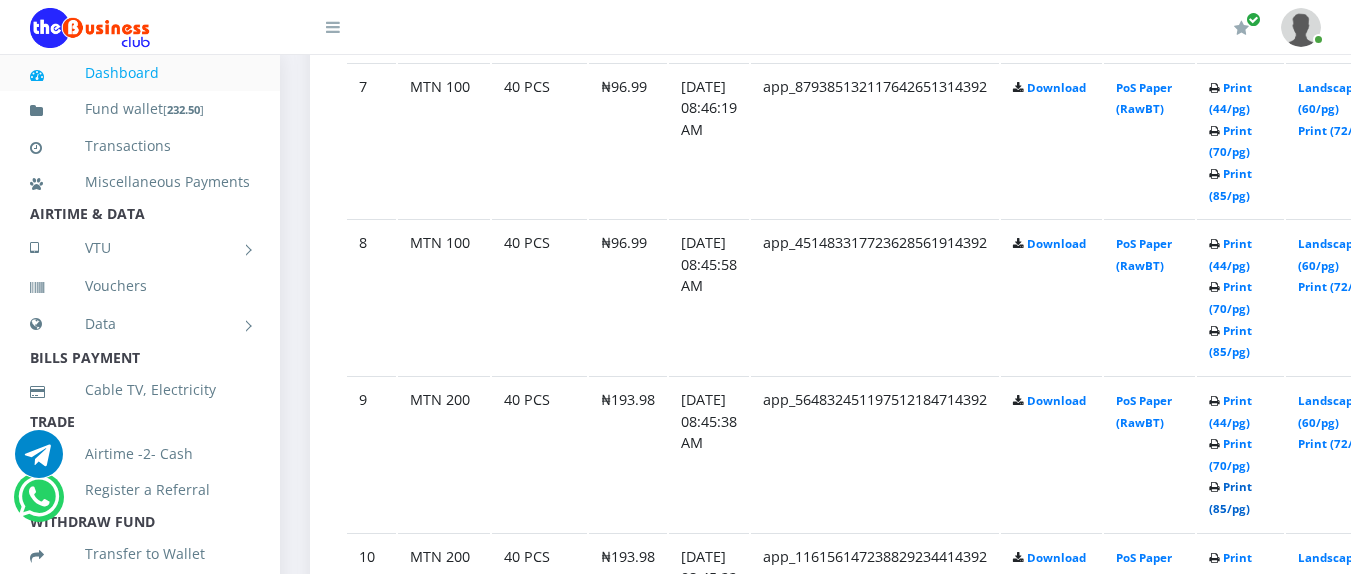 click on "Print (85/pg)" at bounding box center (1230, 497) 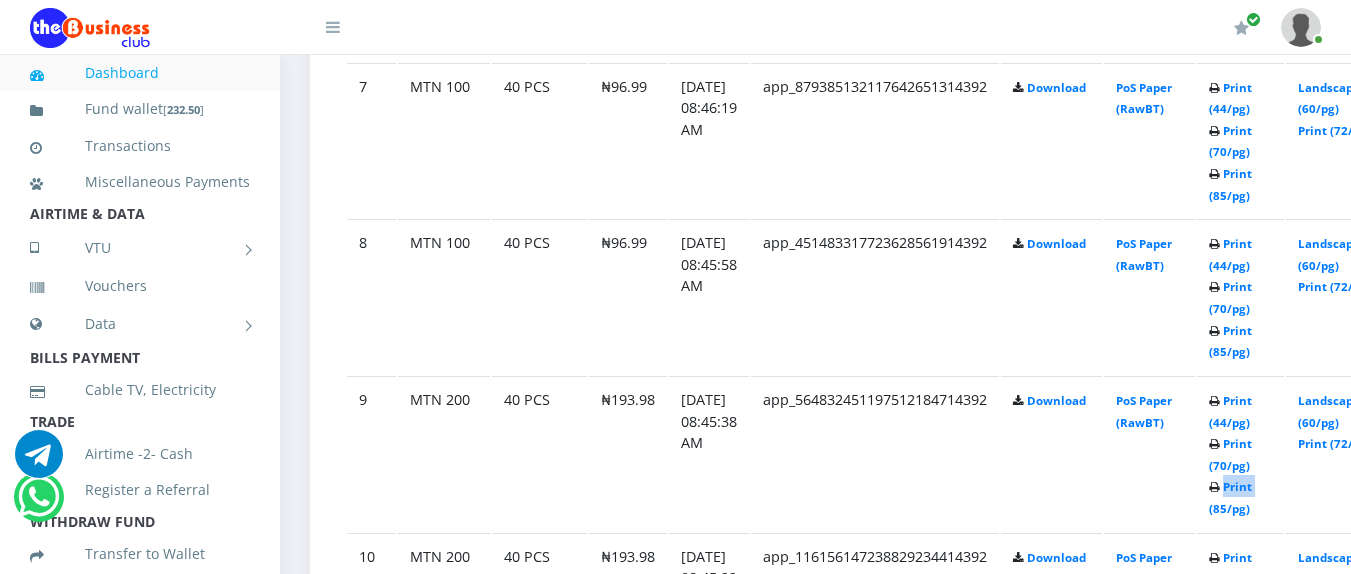 click on "Print (44/pg)   Print (70/pg)   Print (85/pg)" at bounding box center (1230, -799) 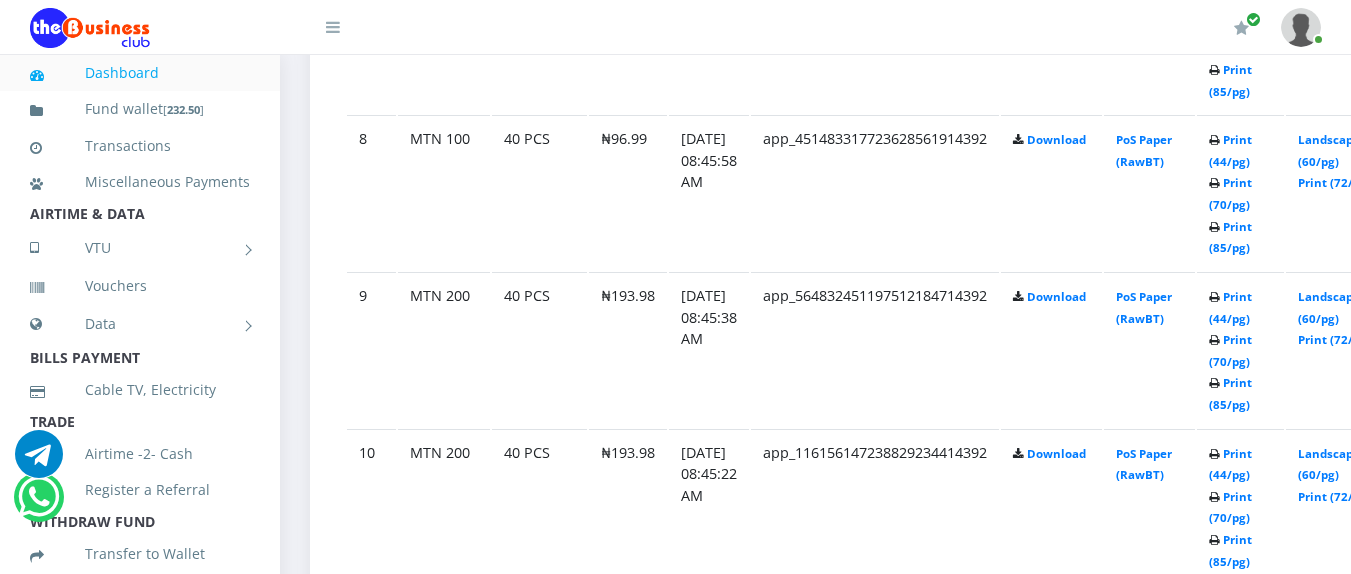 scroll, scrollTop: 2240, scrollLeft: 0, axis: vertical 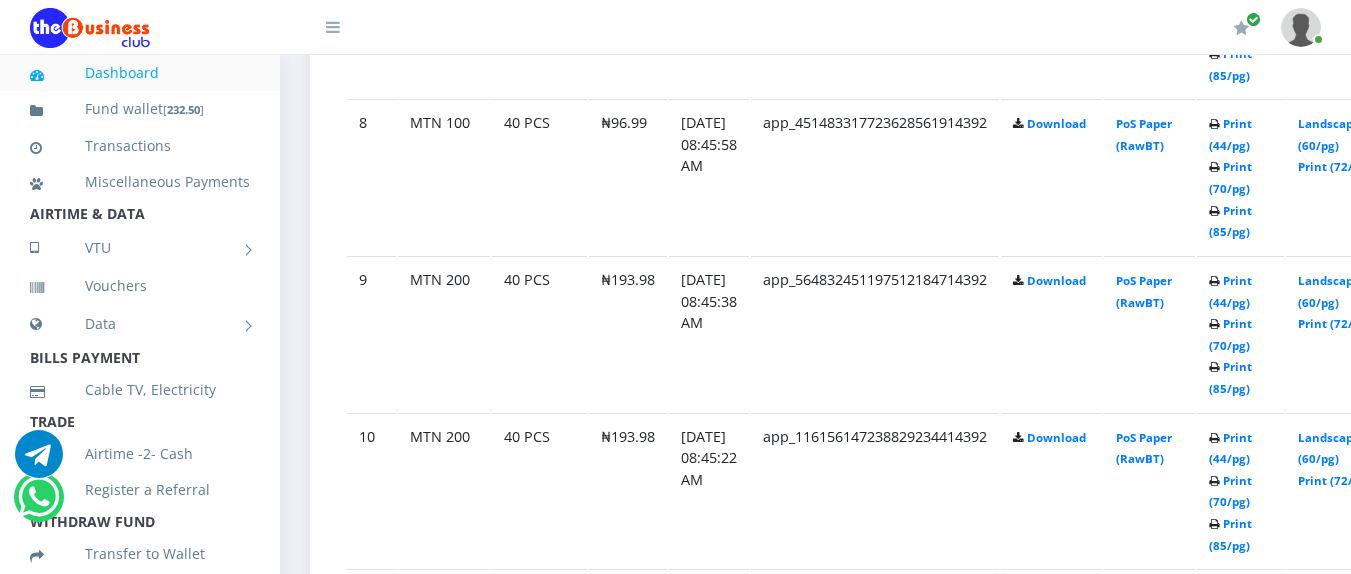 click at bounding box center (1214, -728) 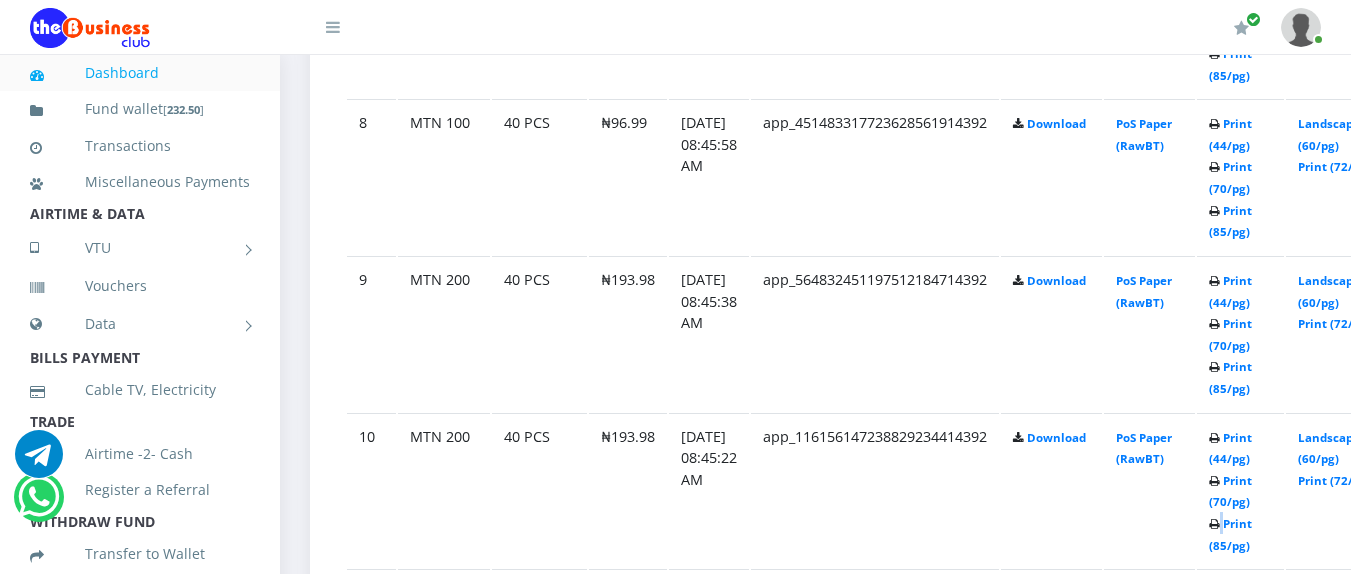 click at bounding box center (1214, -728) 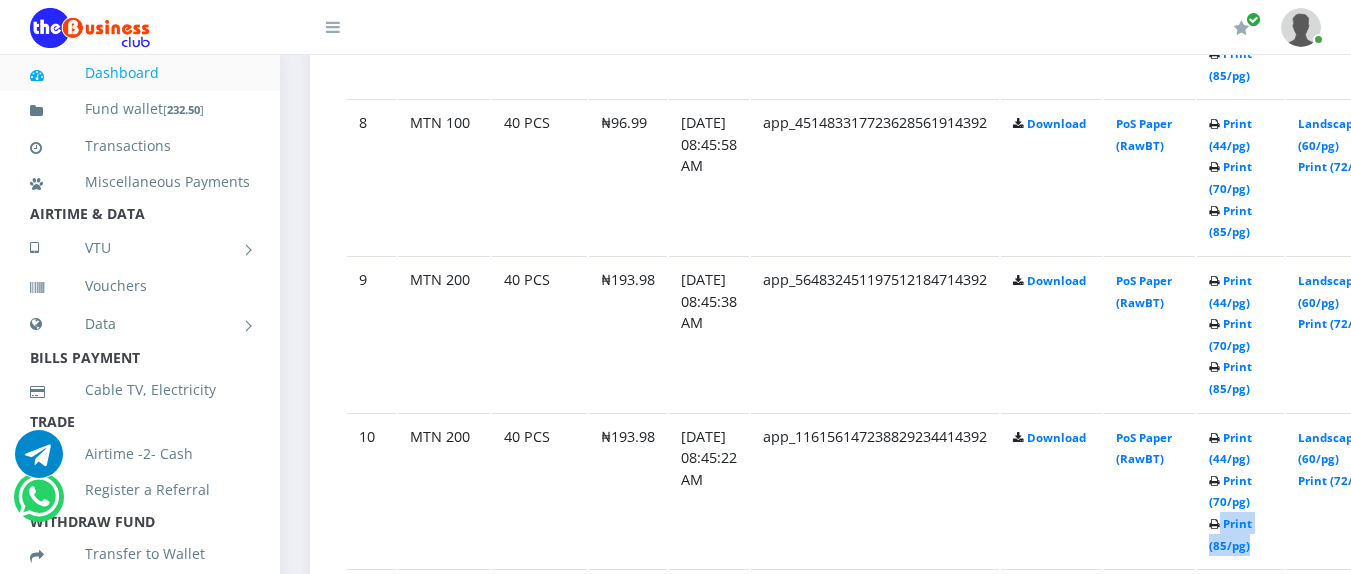 click at bounding box center (1214, -728) 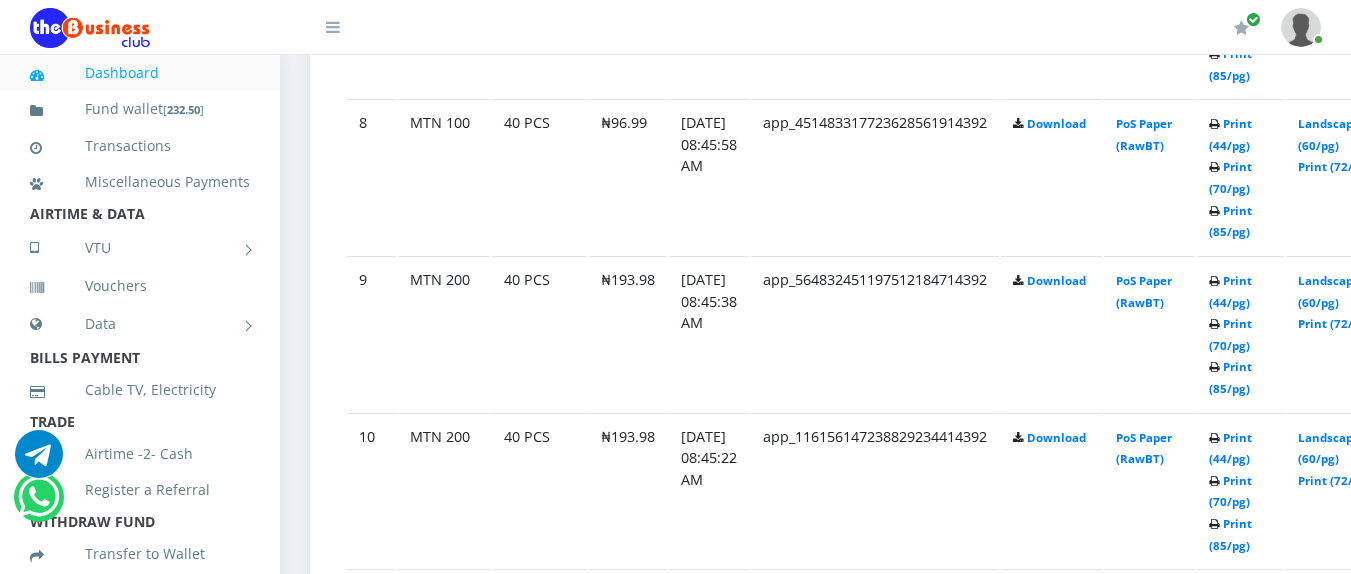 click on "Print (44/pg)   Print (70/pg)   Print (85/pg)" at bounding box center (1240, -764) 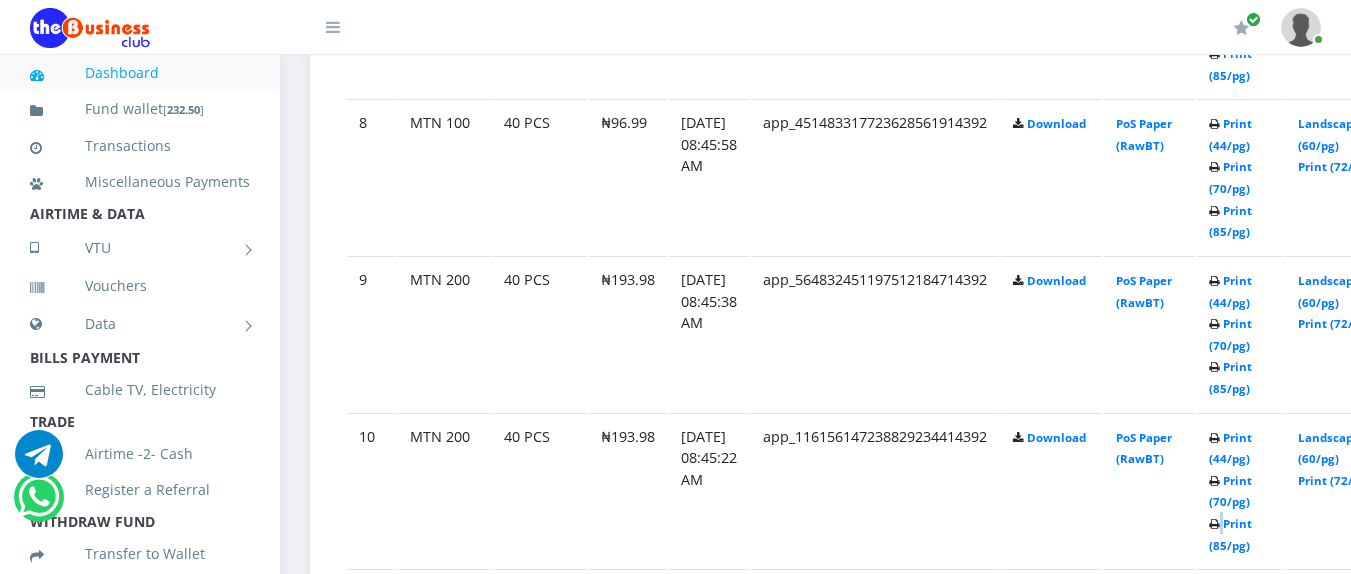 click at bounding box center (1214, -728) 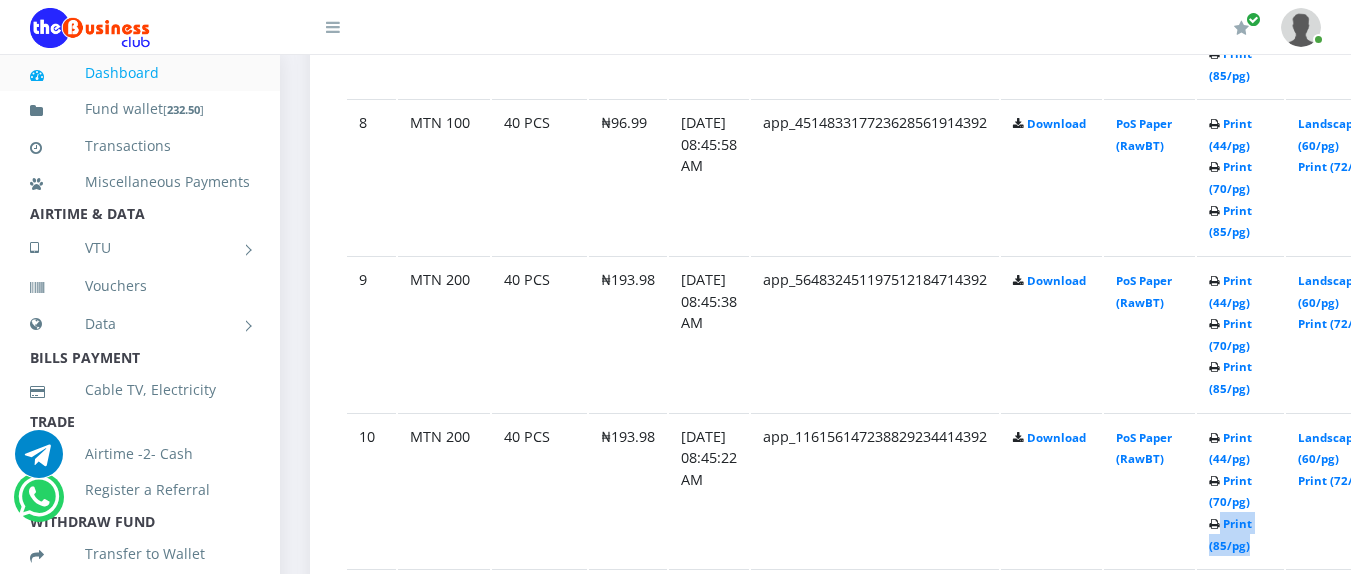 click at bounding box center [1214, -728] 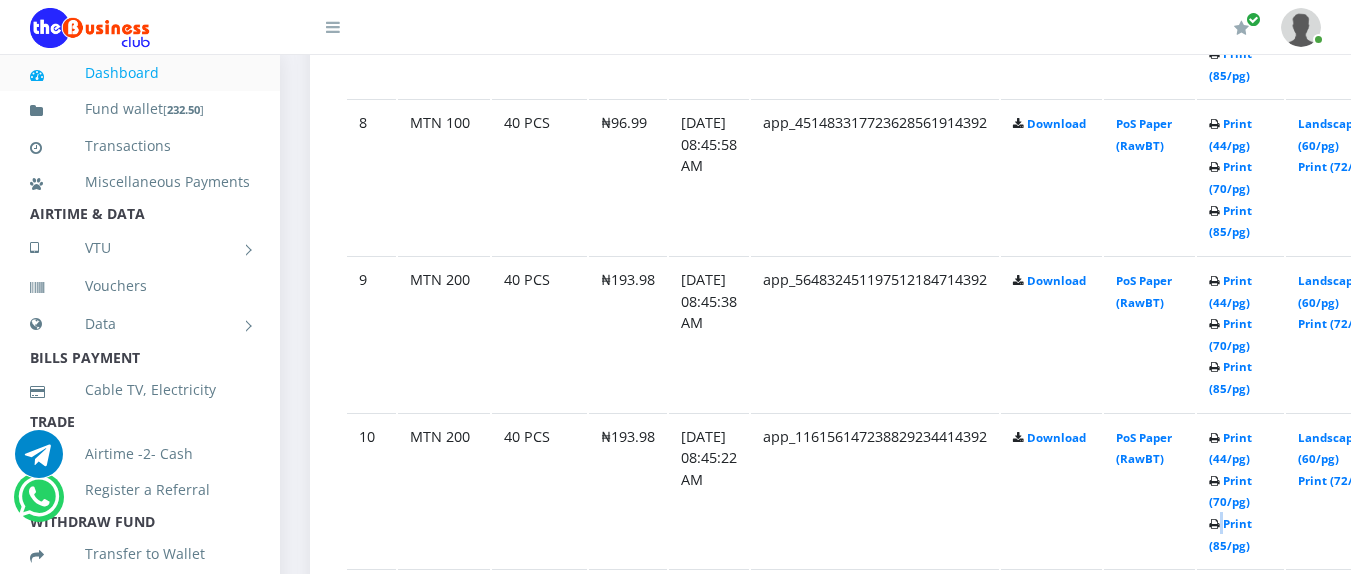 click at bounding box center (1214, -728) 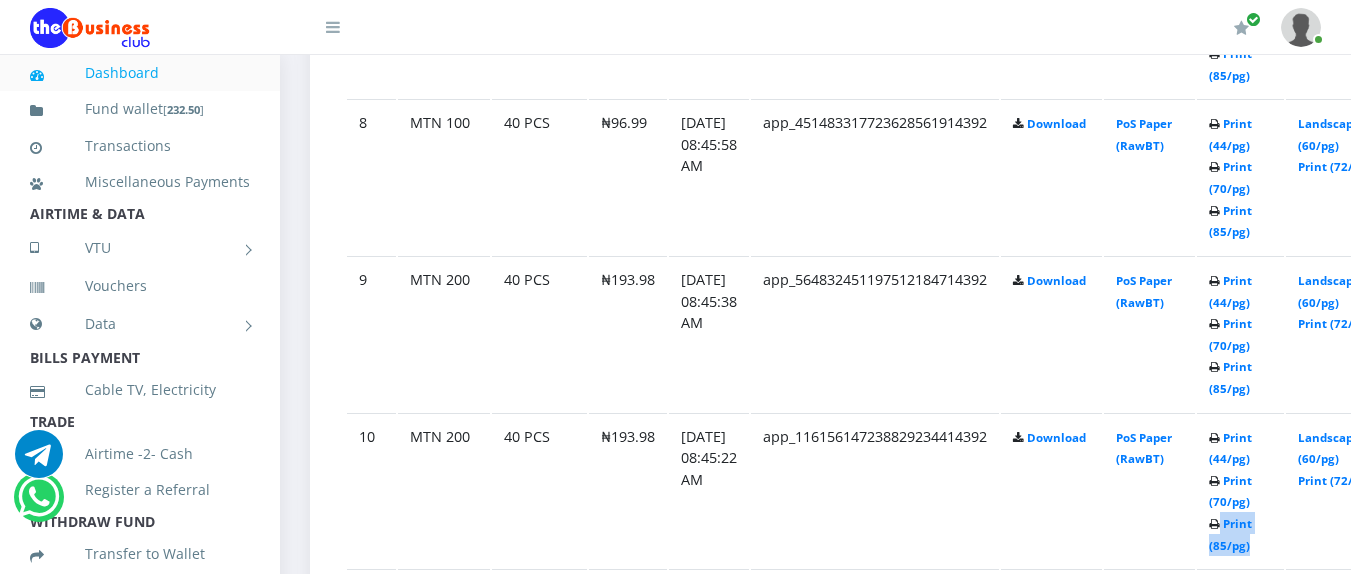 click at bounding box center [1214, -728] 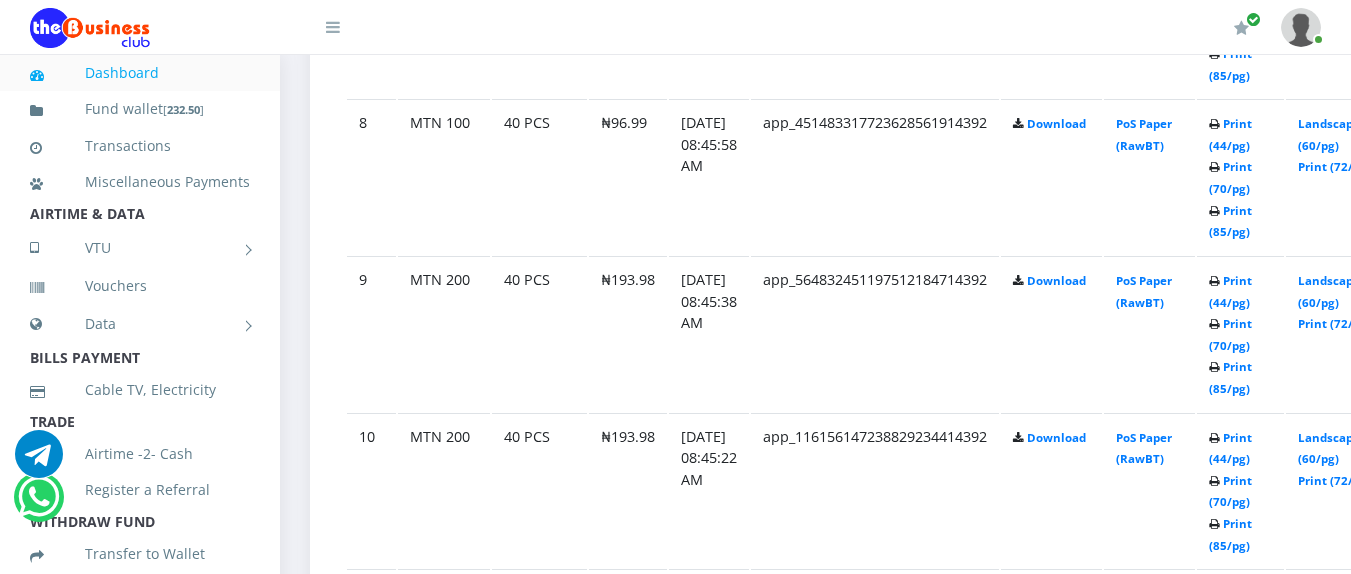 click at bounding box center [1214, -771] 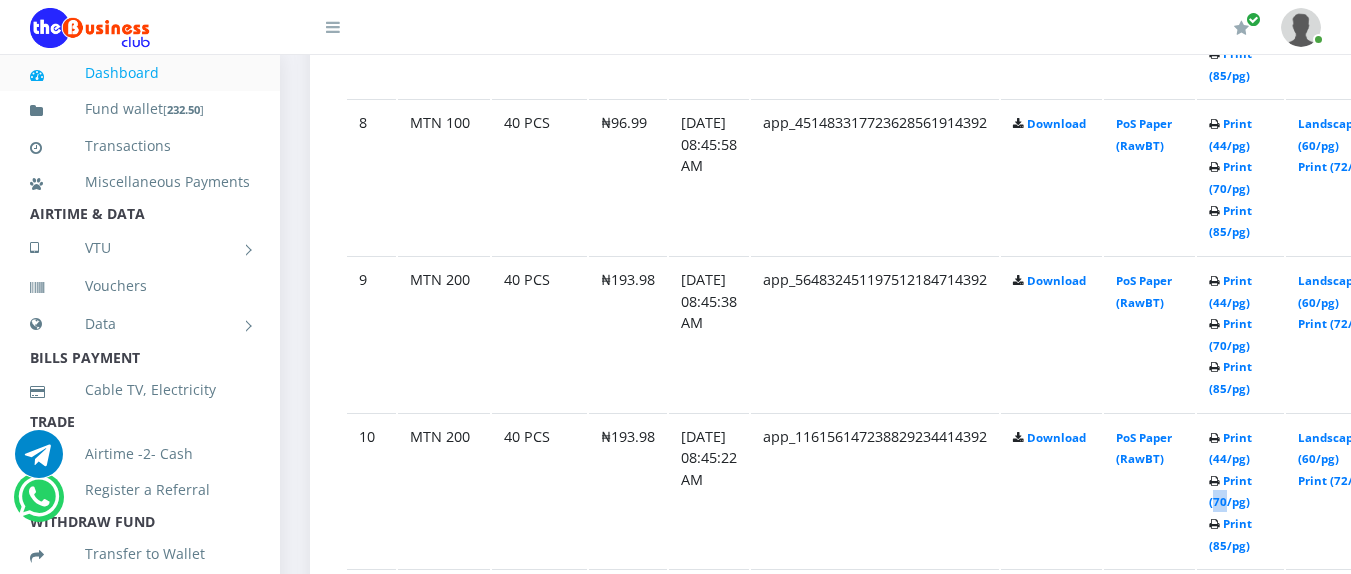 click on "Print (44/pg)   Print (70/pg)   Print (85/pg)" at bounding box center (1240, -764) 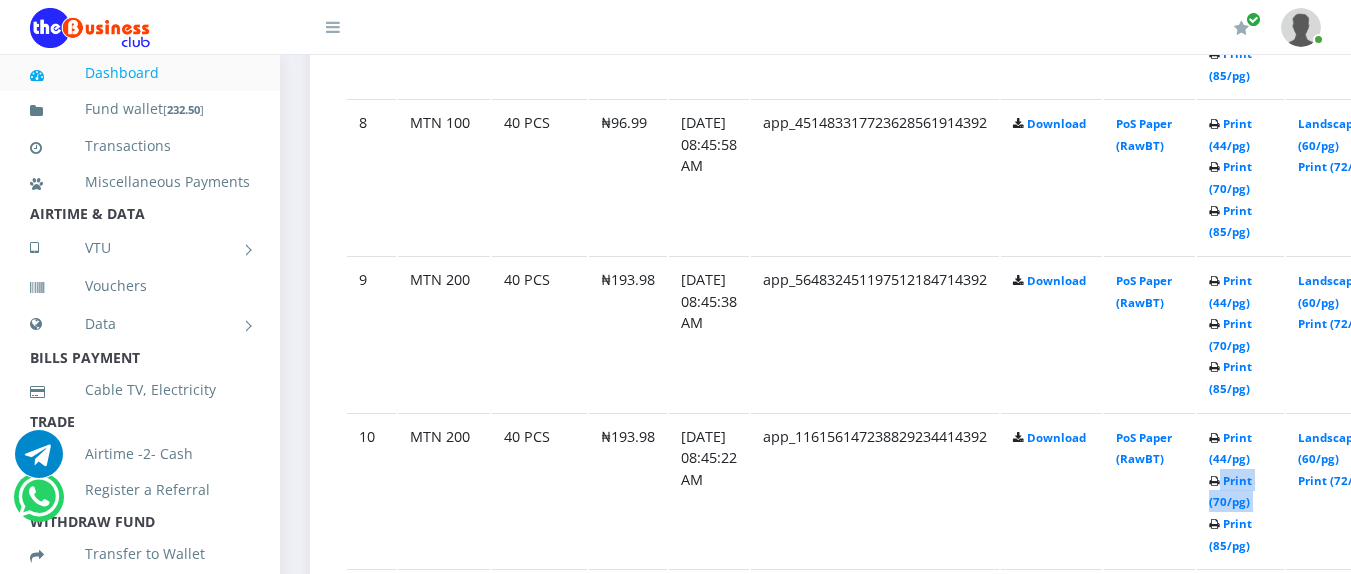 click on "Print (44/pg)   Print (70/pg)   Print (85/pg)" at bounding box center (1240, -764) 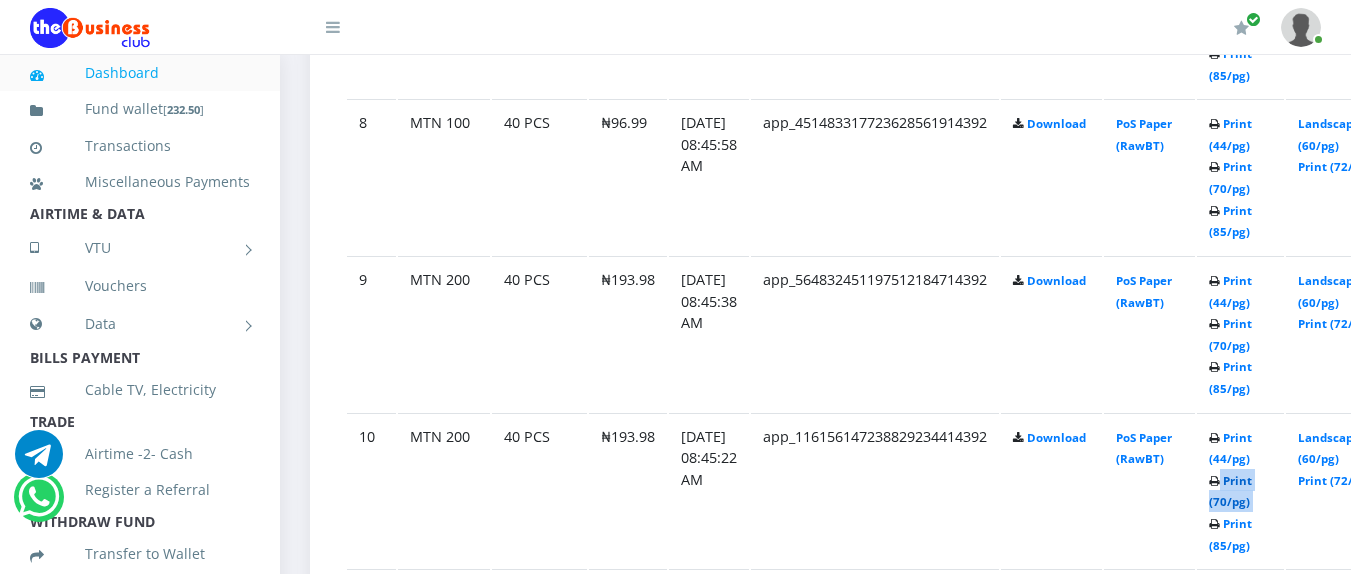 click on "Print (70/pg)" at bounding box center [1230, 491] 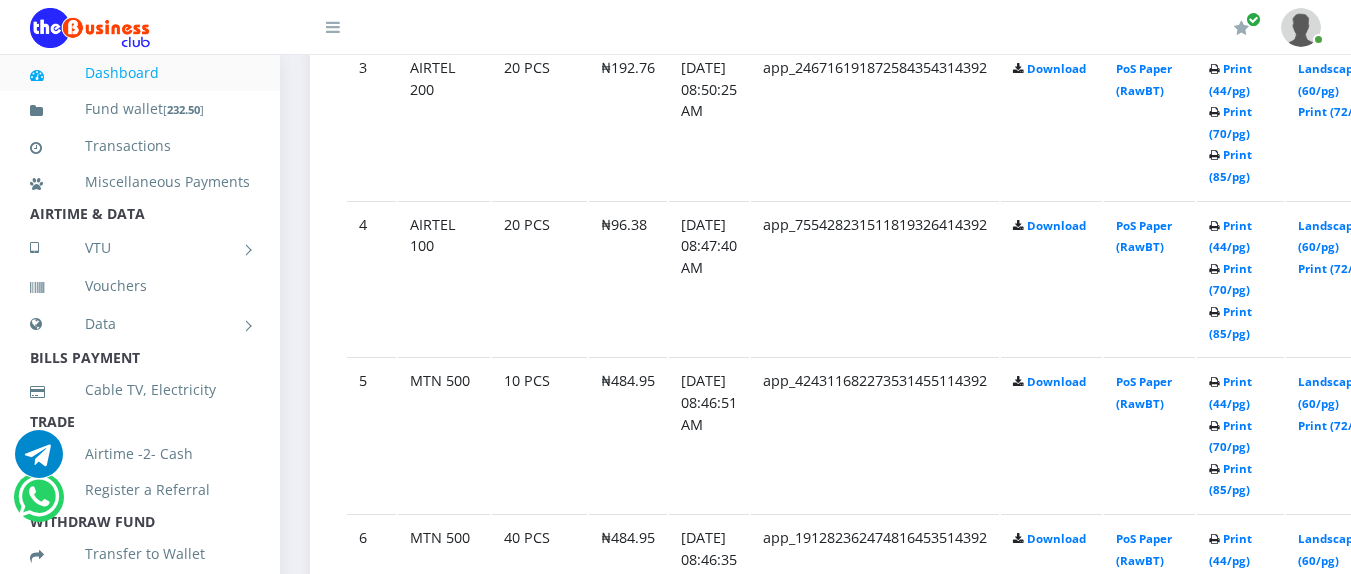 scroll, scrollTop: 1510, scrollLeft: 0, axis: vertical 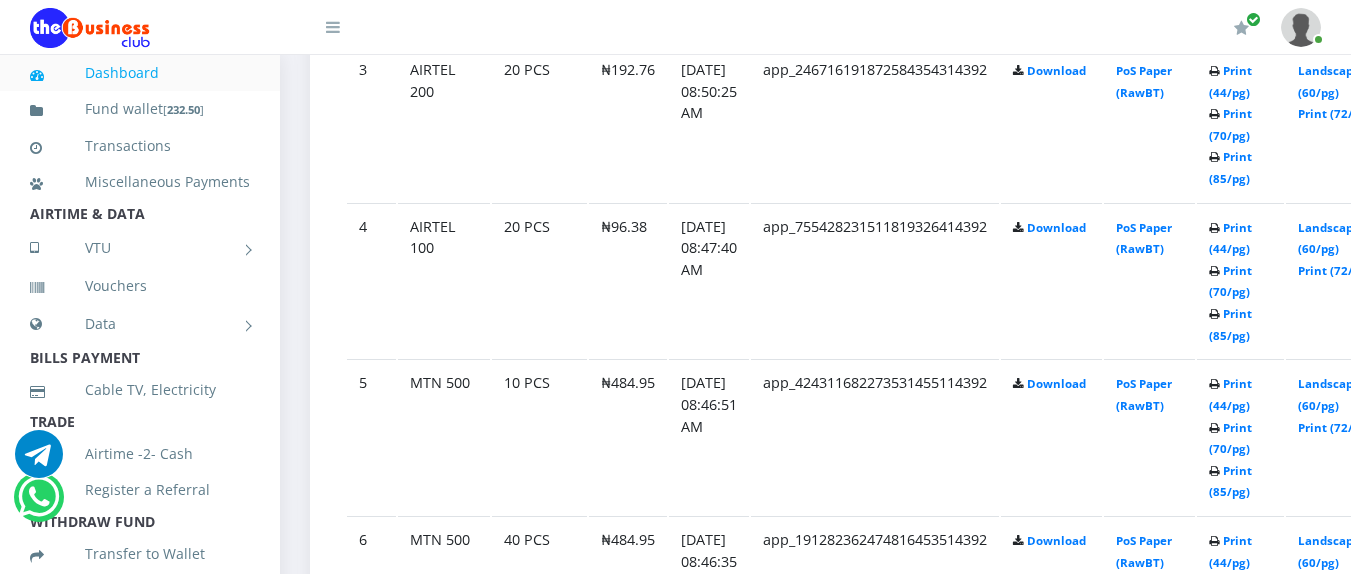 click on "Print (44/pg)   Print (70/pg)   Print (85/pg)" at bounding box center [1240, -34] 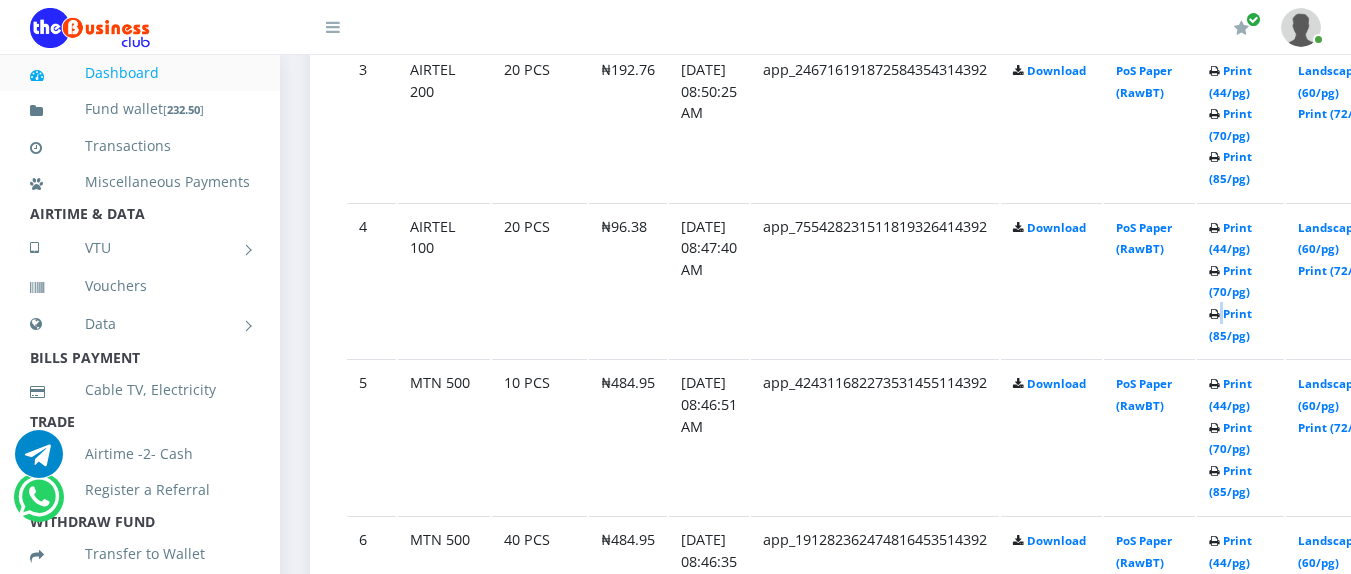 click on "Print (44/pg)   Print (70/pg)   Print (85/pg)" at bounding box center [1240, -34] 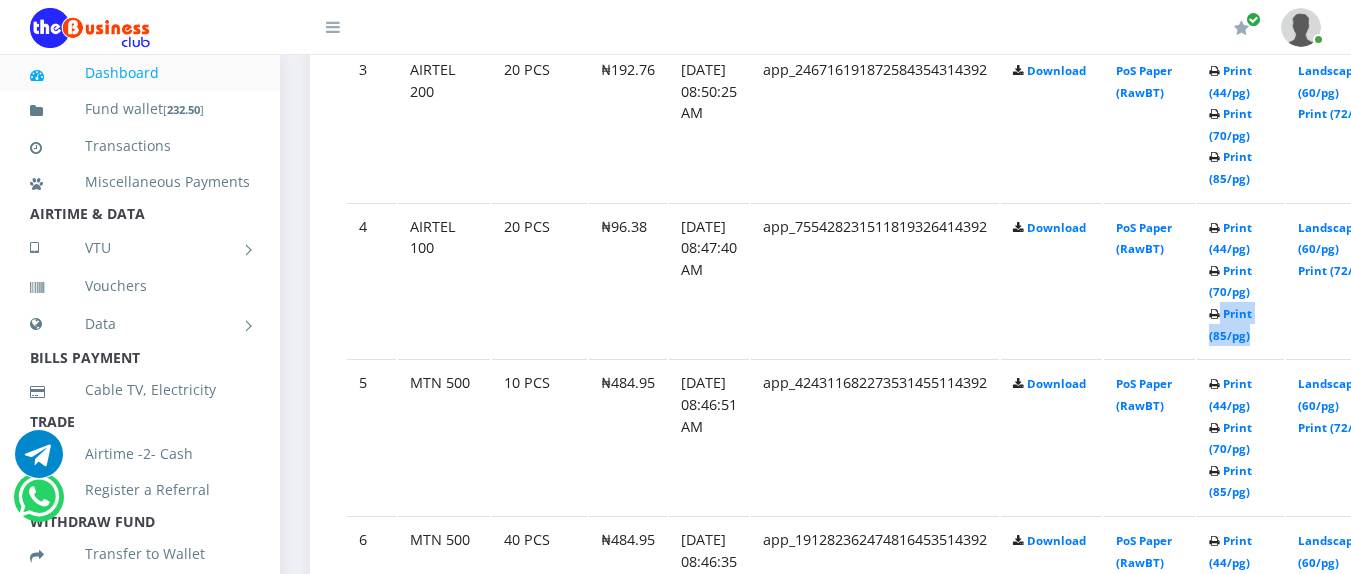 click at bounding box center (1214, 2) 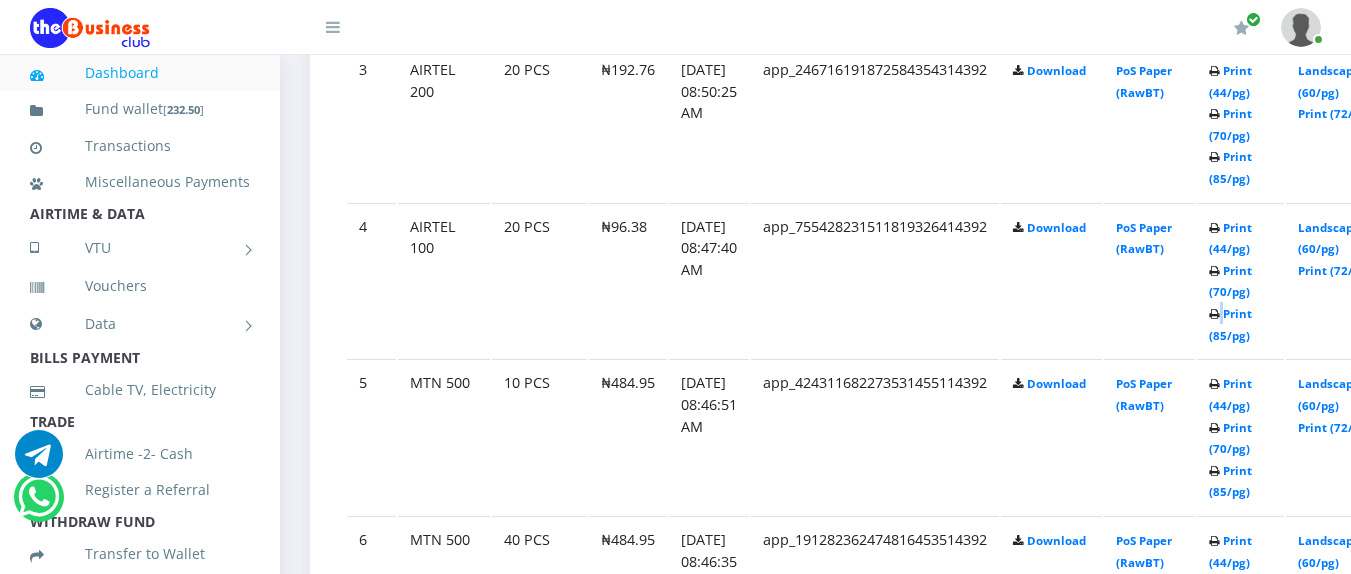 click at bounding box center [1214, 2] 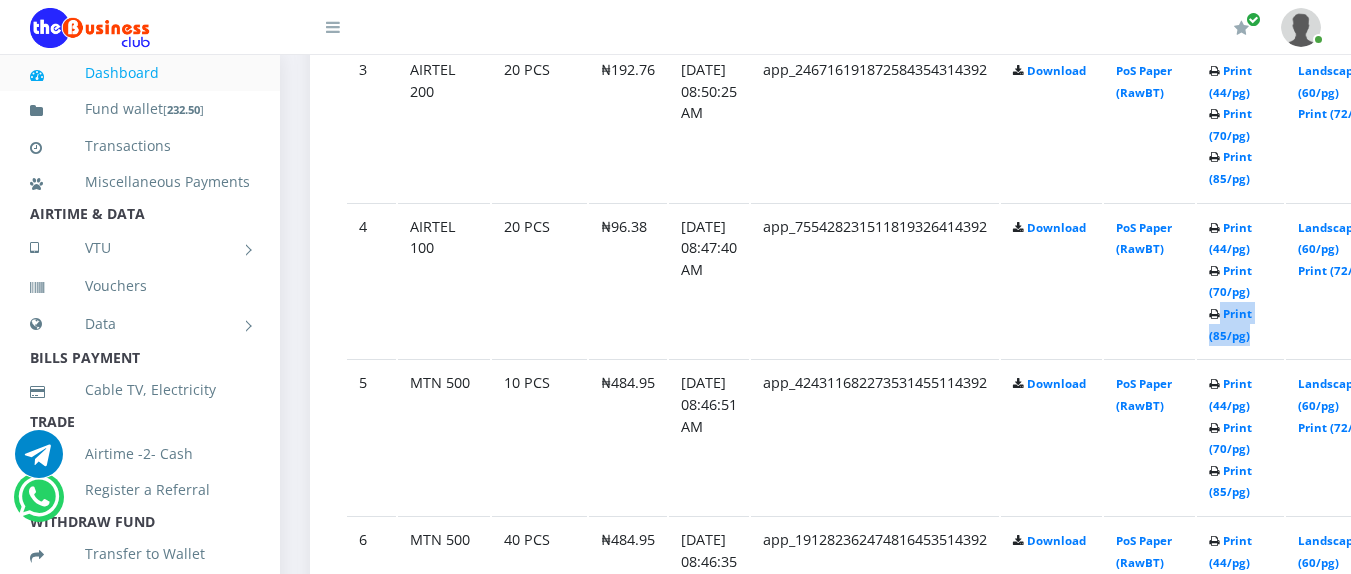 click on "Print (44/pg)   Print (70/pg)   Print (85/pg)" at bounding box center [1230, -33] 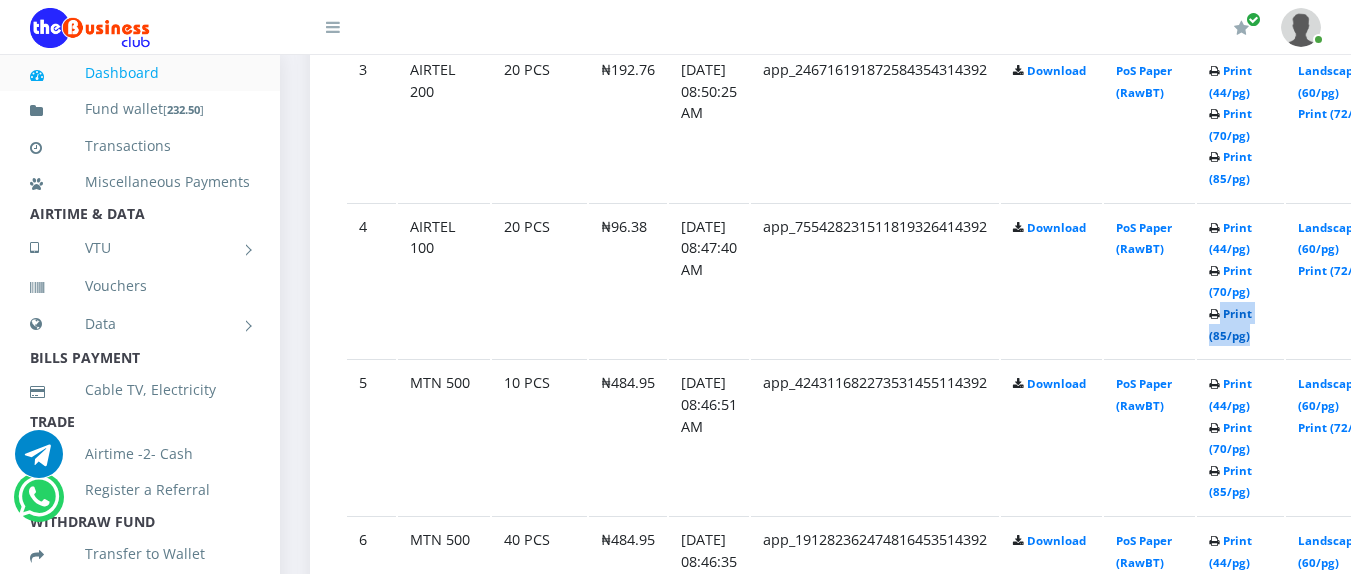 click on "Print (85/pg)" at bounding box center [1230, 324] 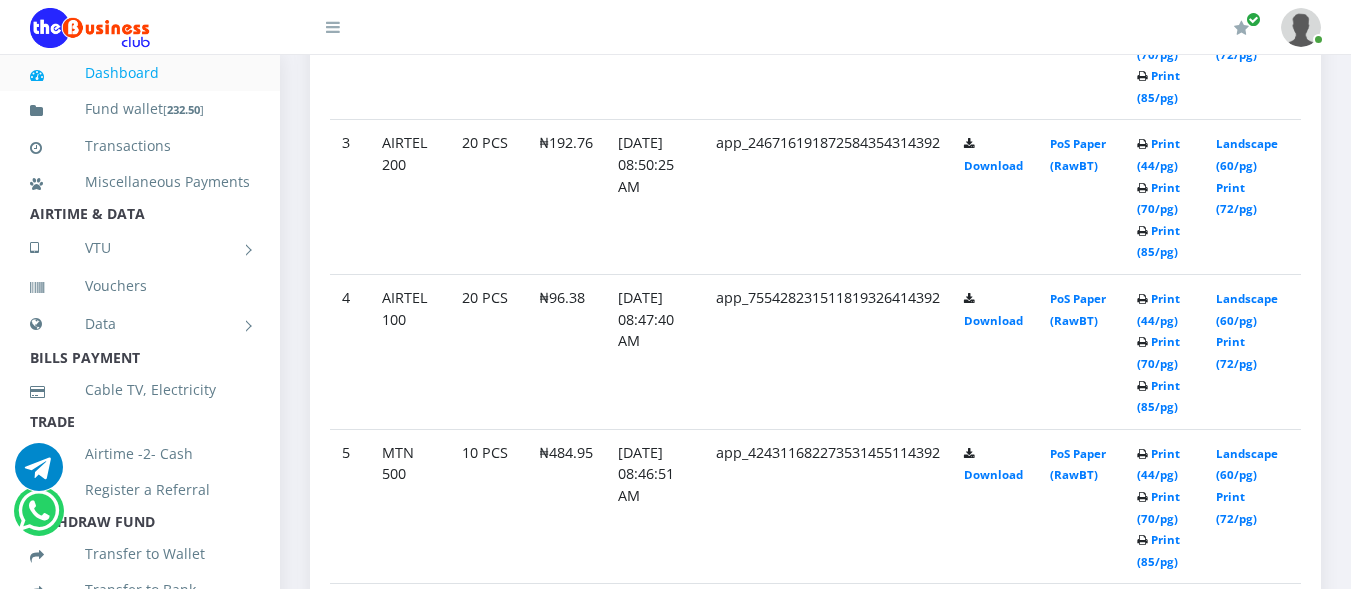 scroll, scrollTop: 1306, scrollLeft: 0, axis: vertical 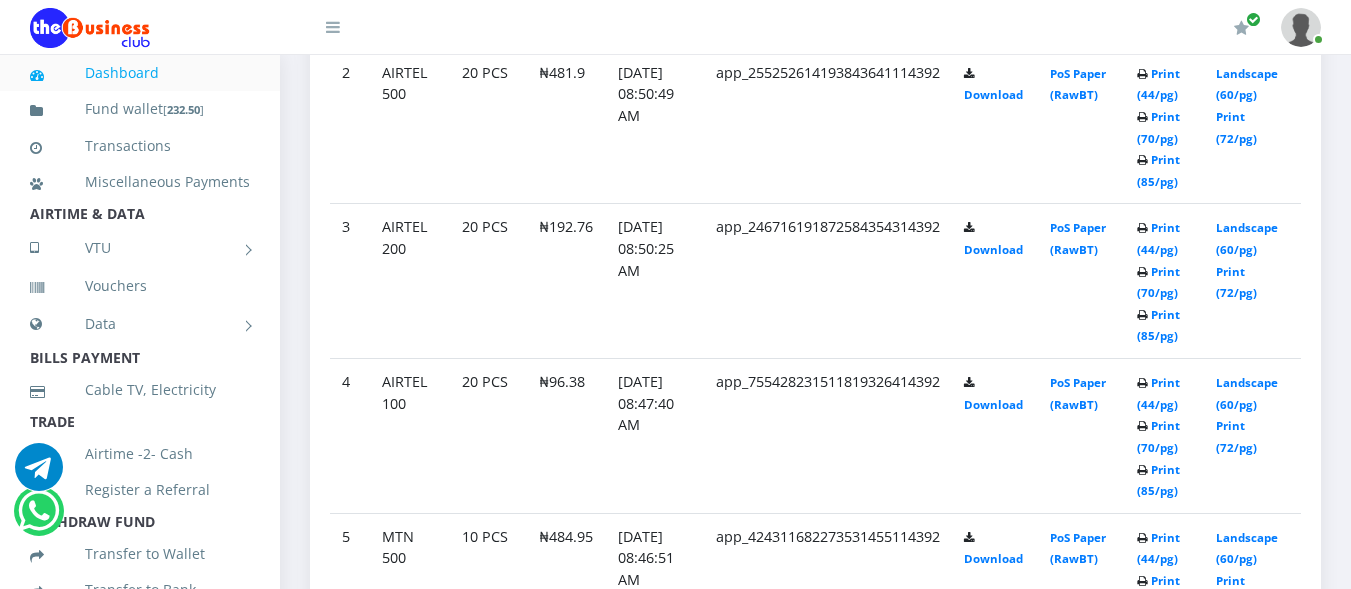 click on "app_755428231511819326414392" at bounding box center (828, -29) 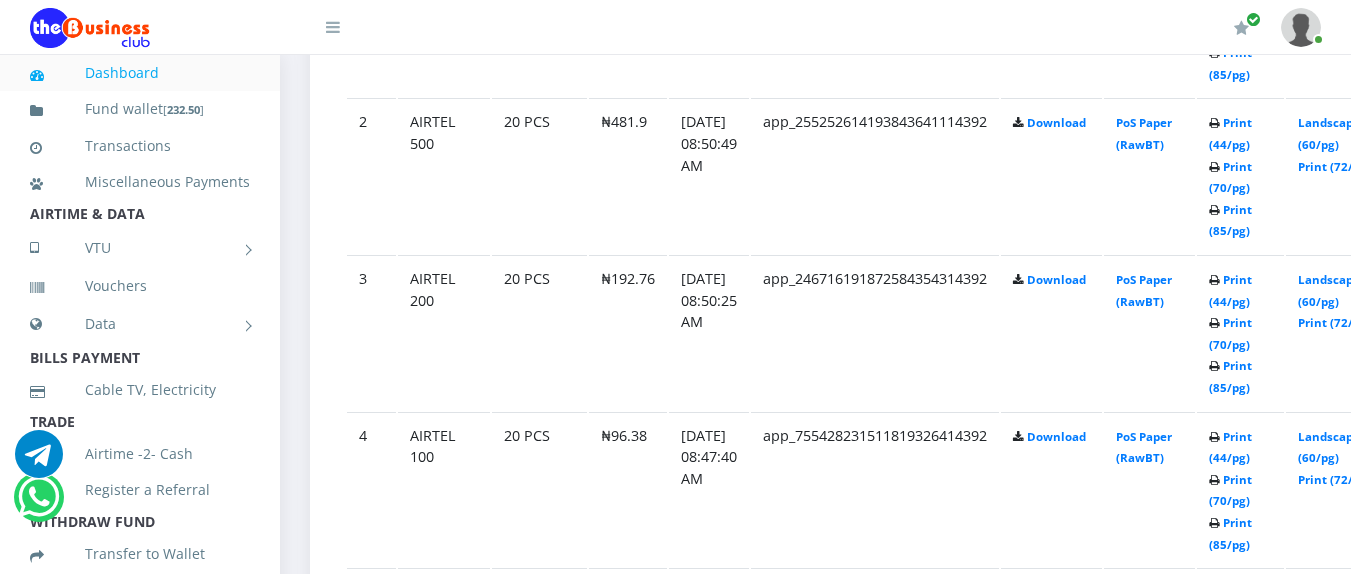 scroll, scrollTop: 0, scrollLeft: 0, axis: both 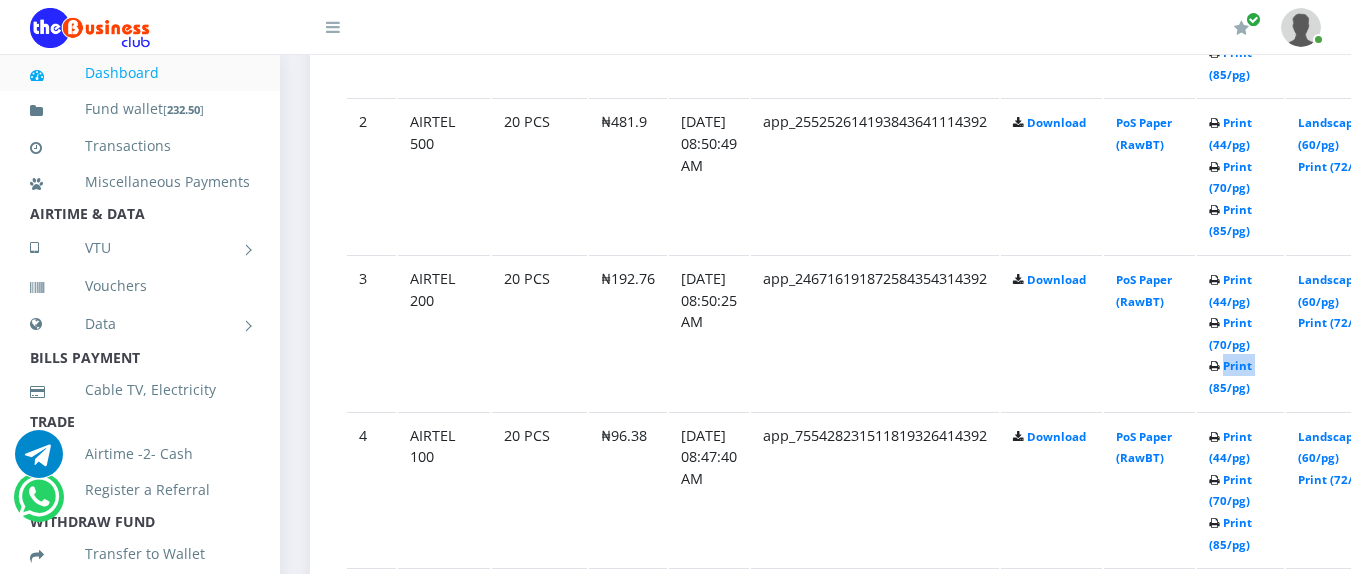 click on "Print (44/pg)   Print (70/pg)   Print (85/pg)" at bounding box center [1230, 20] 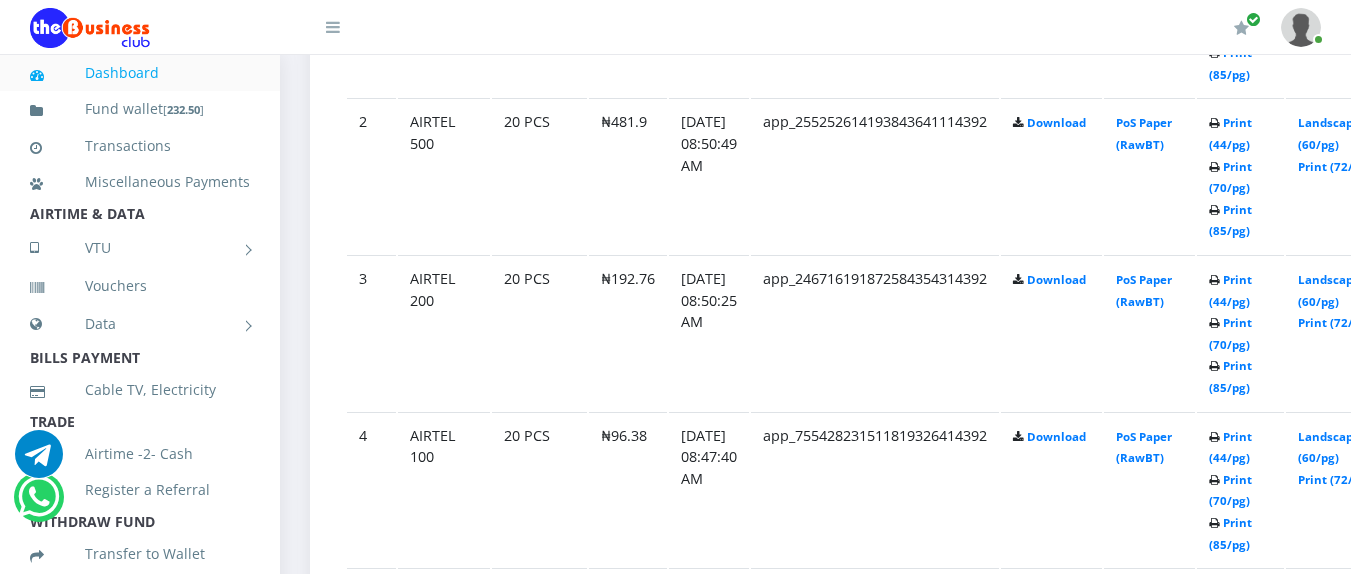 click on "Print (44/pg)   Print (70/pg)   Print (85/pg)" at bounding box center [1240, 19] 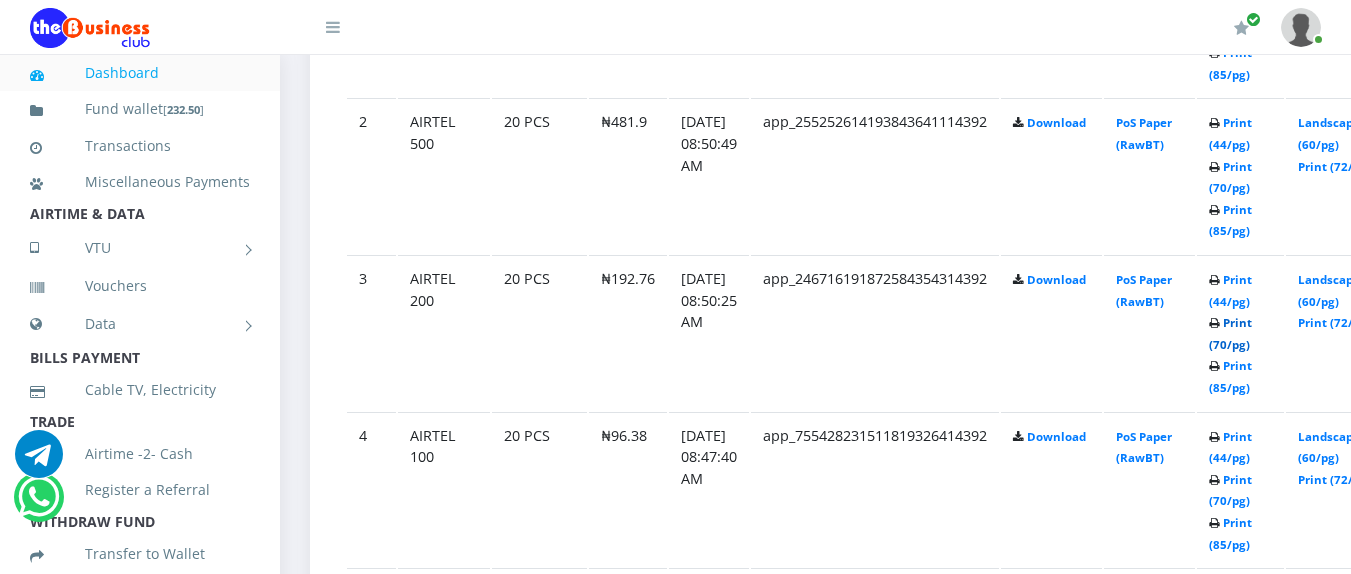click on "Print (70/pg)" at bounding box center (1230, 333) 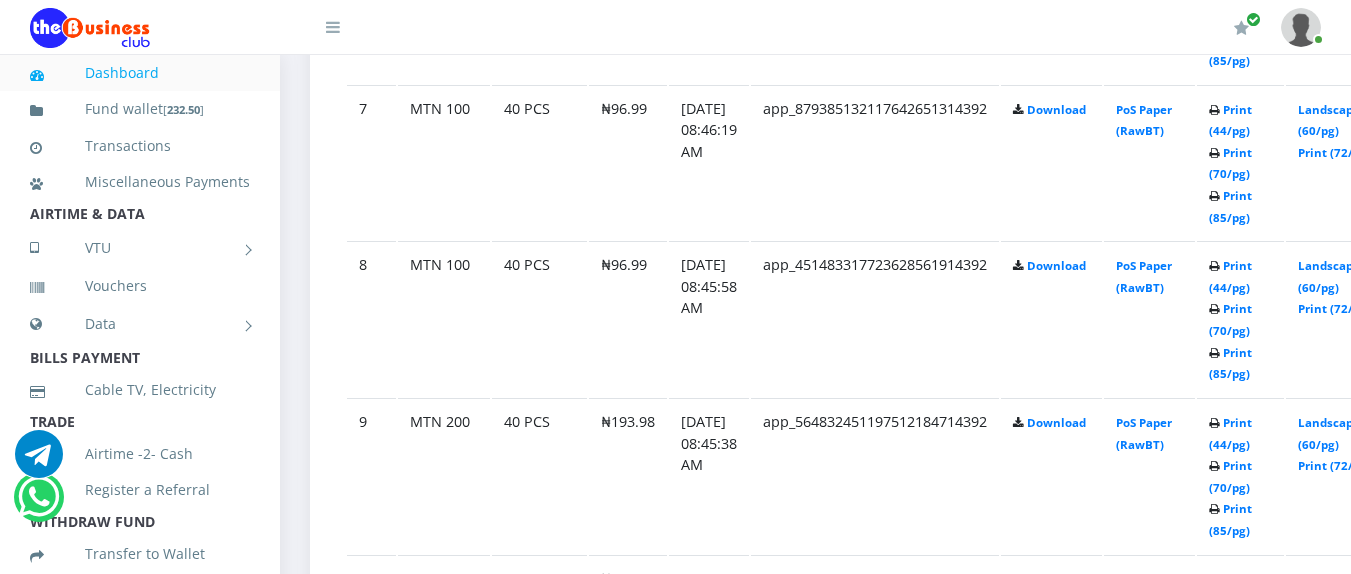 scroll, scrollTop: 2101, scrollLeft: 0, axis: vertical 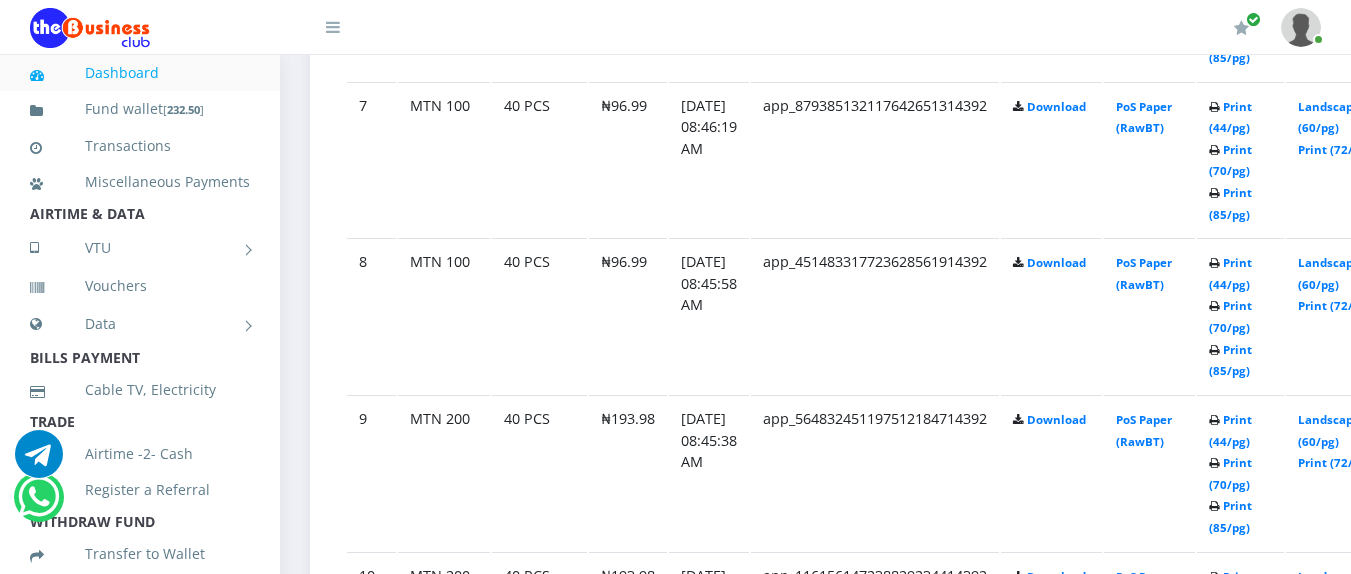 click on "Print (44/pg)   Print (70/pg)   Print (85/pg)" at bounding box center (1240, -625) 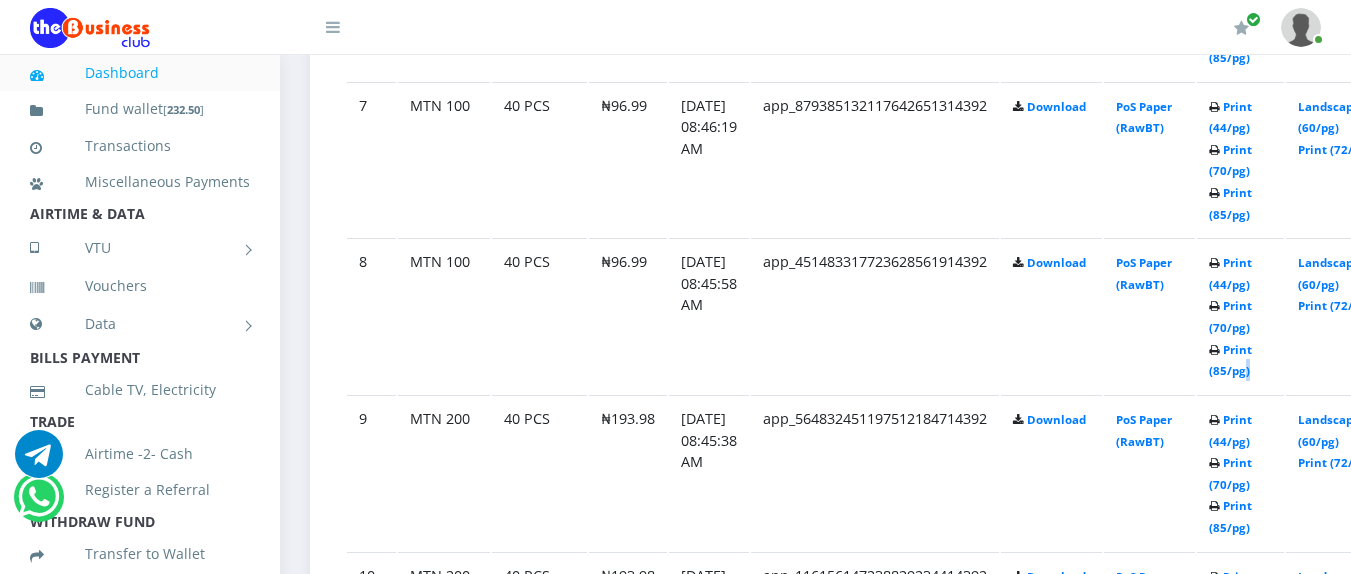 click on "Print (44/pg)   Print (70/pg)   Print (85/pg)" at bounding box center [1240, -625] 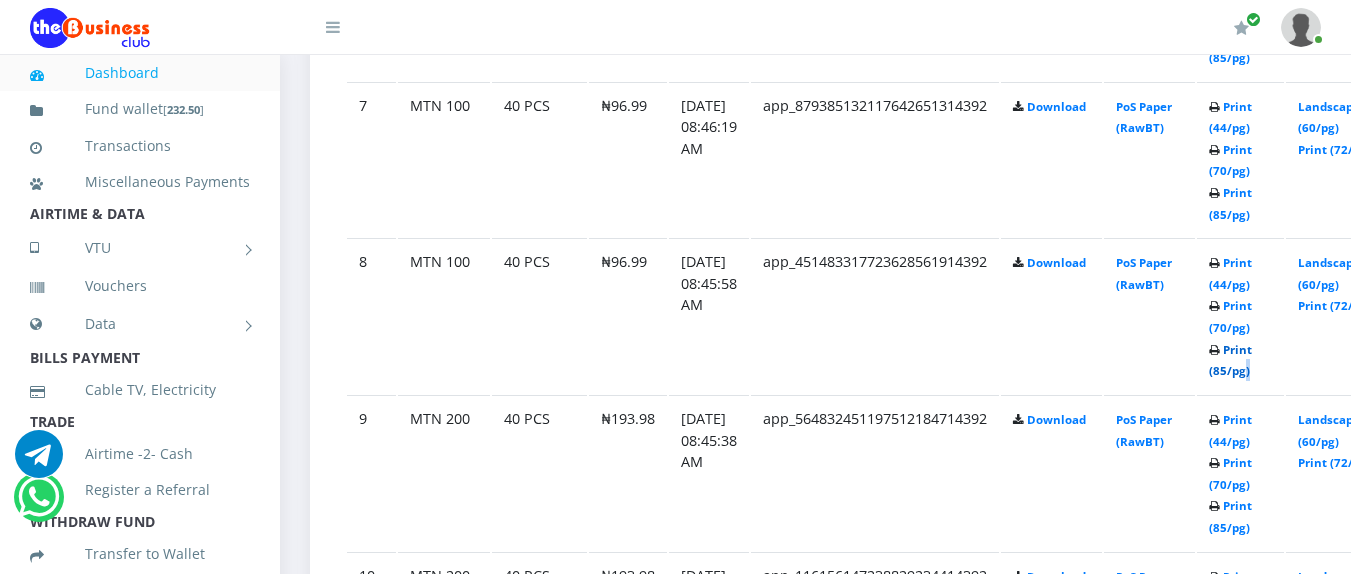 click on "Print (85/pg)" at bounding box center [1230, 360] 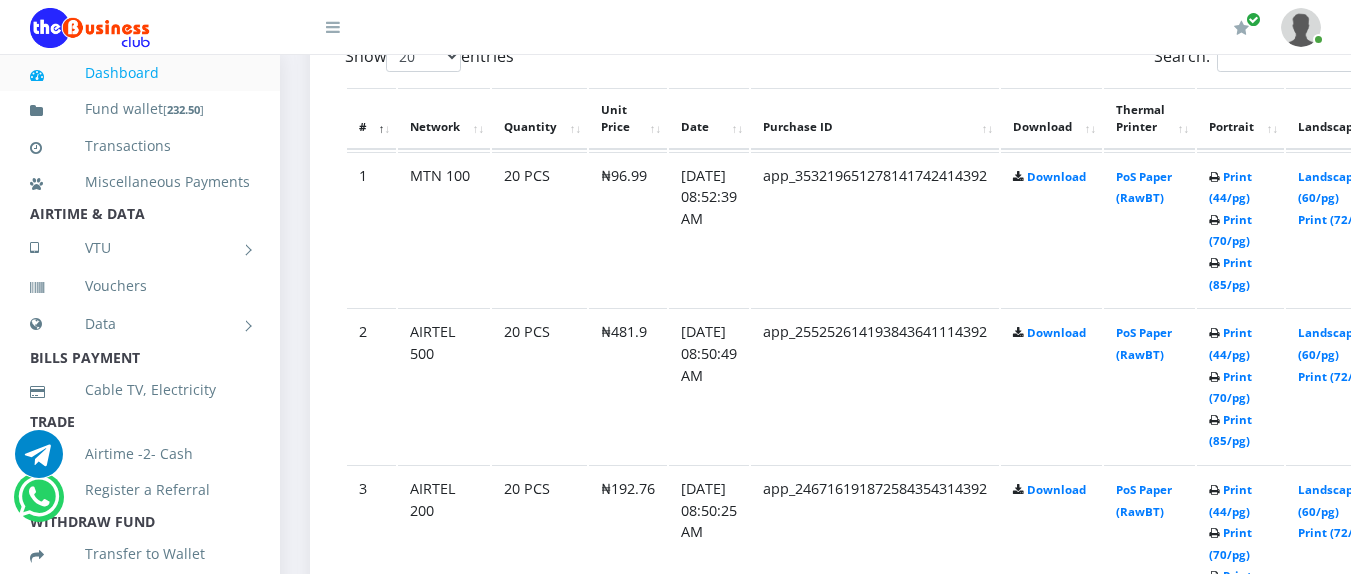 scroll, scrollTop: 1052, scrollLeft: 0, axis: vertical 